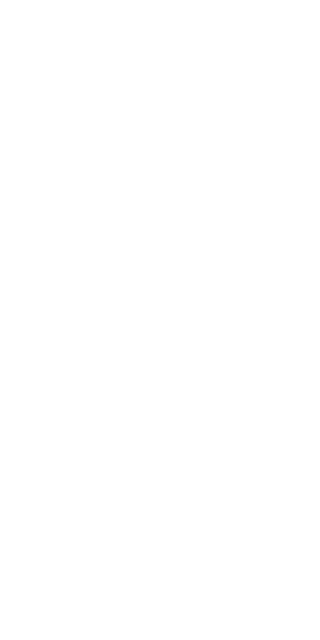 scroll, scrollTop: 0, scrollLeft: 0, axis: both 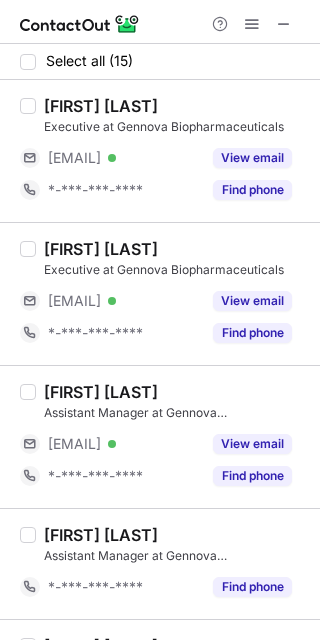 click on "[FIRST] [LAST]" at bounding box center (101, 249) 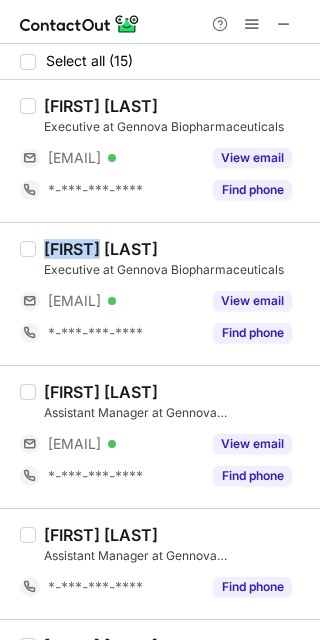 click on "[FIRST] [LAST]" at bounding box center (101, 249) 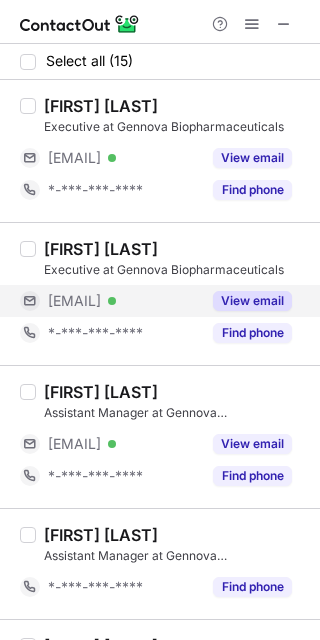 click on "[EMAIL]" at bounding box center [74, 301] 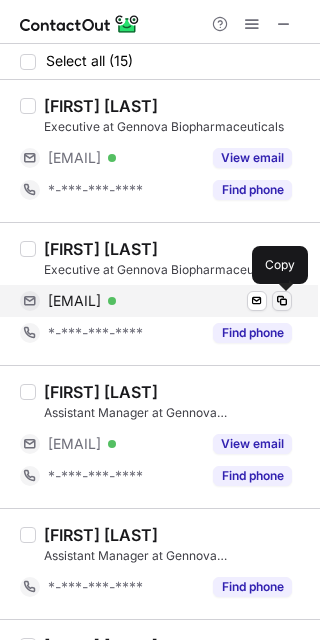 click at bounding box center (282, 301) 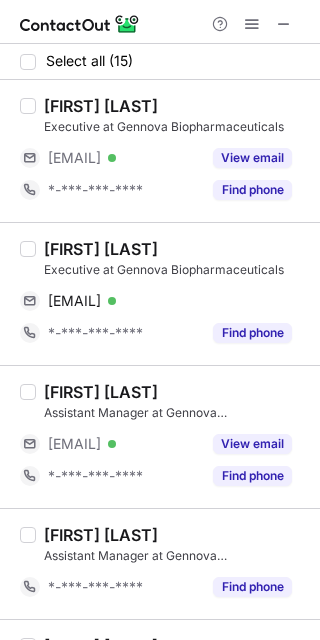 click on "[FIRST] [LAST] [TITLE] at Gennova Biopharmaceuticals [EMAIL] Verified View email [PHONE] Find phone" at bounding box center [160, 436] 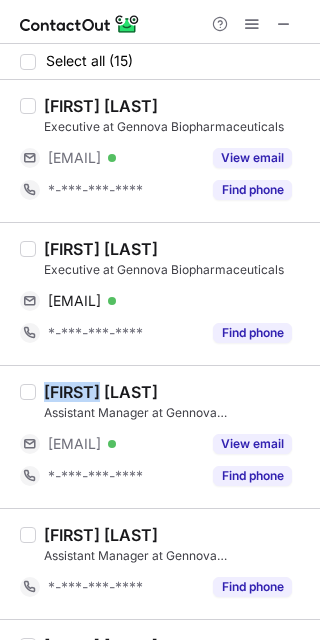 click on "[FIRST] [LAST] [TITLE] at Gennova Biopharmaceuticals [EMAIL] Verified View email [PHONE] Find phone" at bounding box center [160, 436] 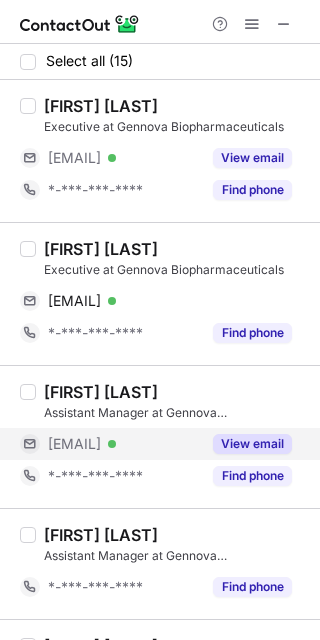click on "[EMAIL] Verified" at bounding box center (110, 444) 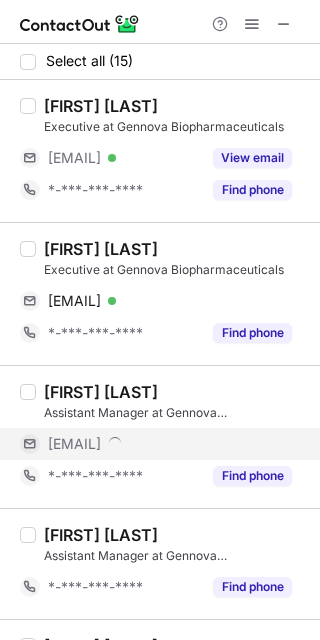 click on "[EMAIL]" at bounding box center (74, 444) 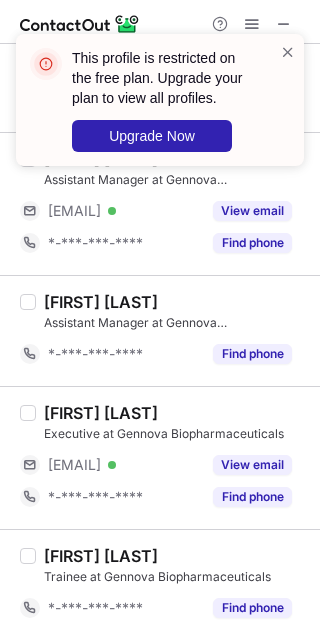 scroll, scrollTop: 273, scrollLeft: 0, axis: vertical 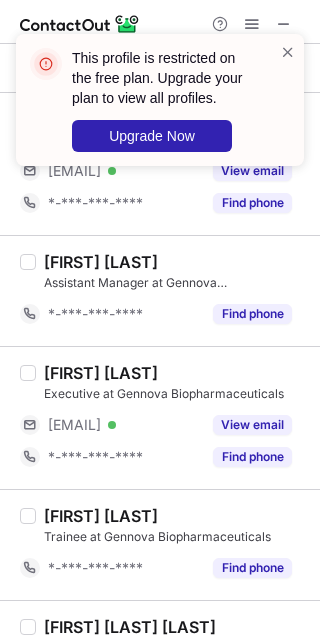 click on "This profile is restricted on the free plan. Upgrade your plan to view all profiles. Upgrade Now" at bounding box center (152, 100) 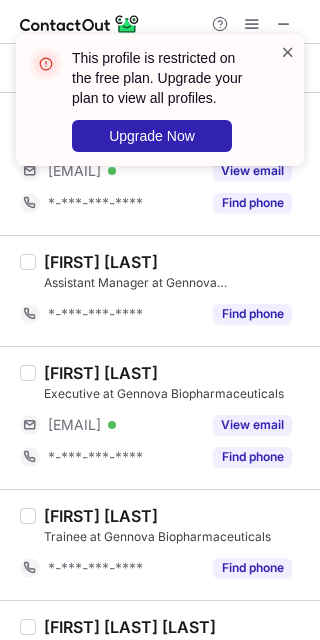 click at bounding box center (288, 52) 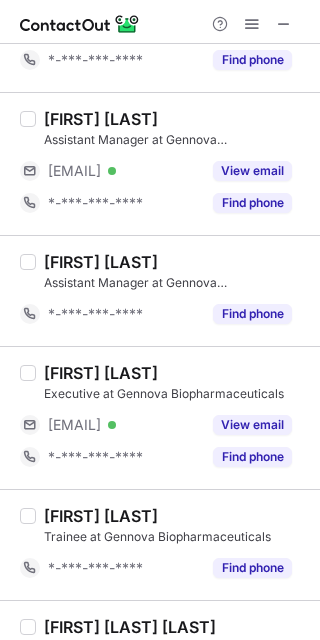 click at bounding box center (284, 24) 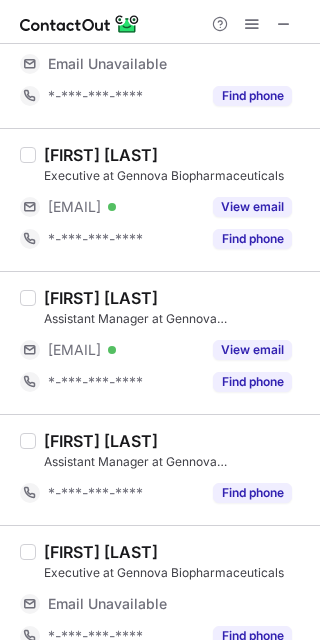 scroll, scrollTop: 0, scrollLeft: 0, axis: both 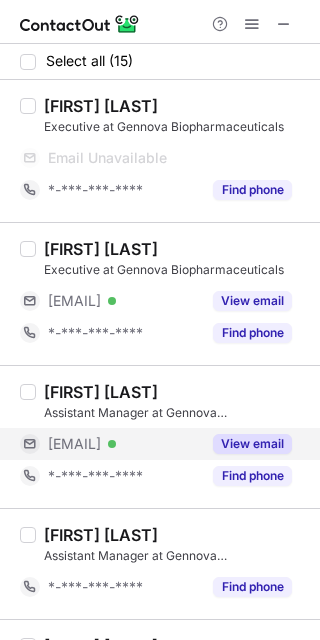 click on "[EMAIL]" at bounding box center (74, 444) 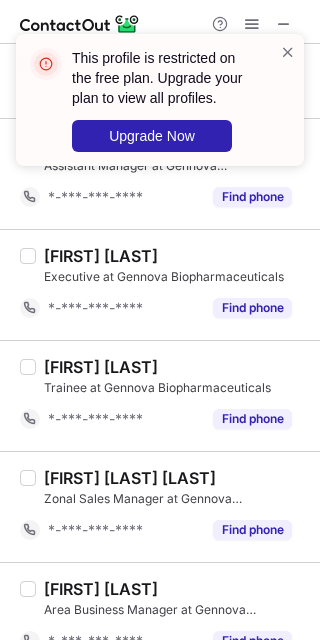 scroll, scrollTop: 357, scrollLeft: 0, axis: vertical 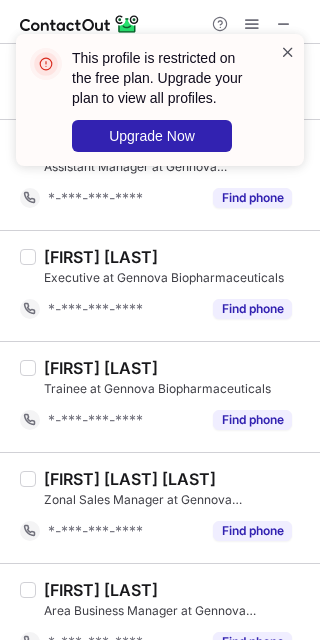 click at bounding box center [288, 52] 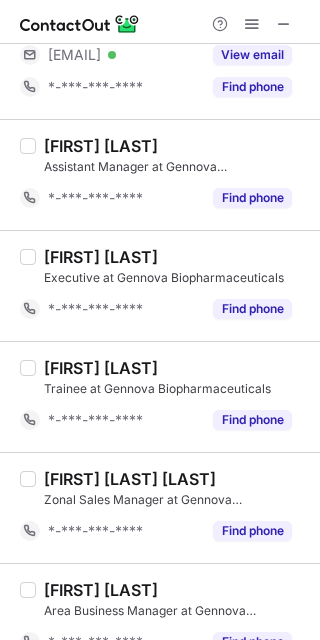 click at bounding box center [296, 44] 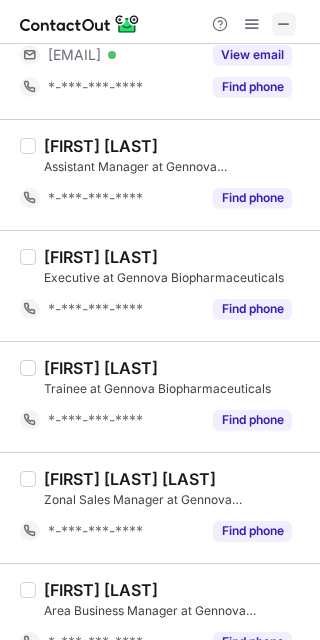 click at bounding box center [284, 24] 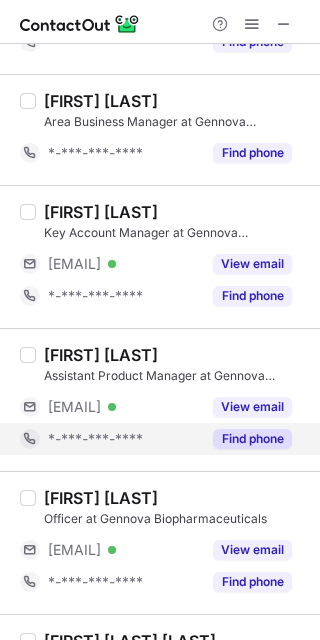 scroll, scrollTop: 869, scrollLeft: 0, axis: vertical 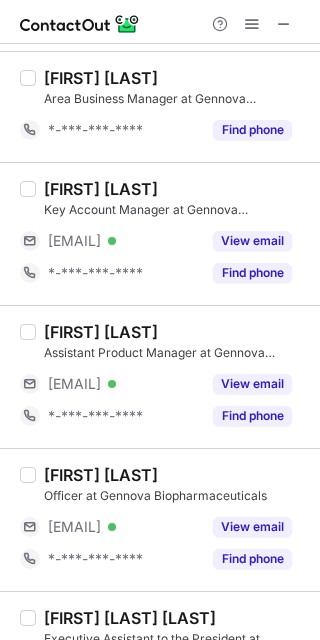 click on "[FIRST] [LAST]" at bounding box center [101, 332] 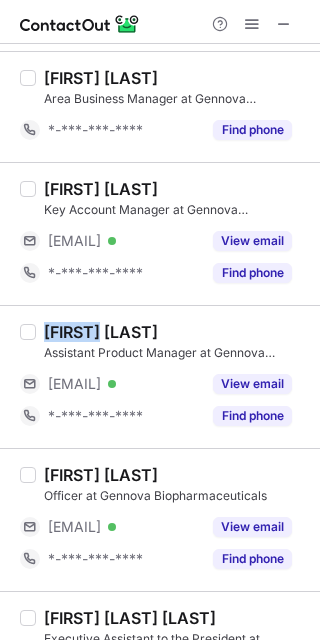 click on "[FIRST] [LAST]" at bounding box center [101, 332] 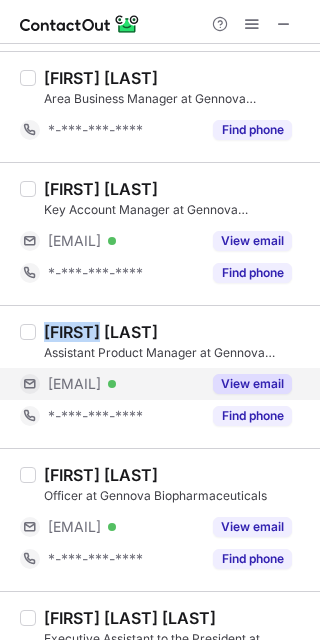 click on "[EMAIL]" at bounding box center (74, 384) 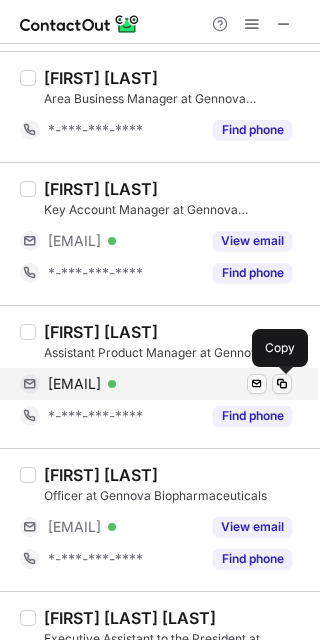 click at bounding box center (282, 384) 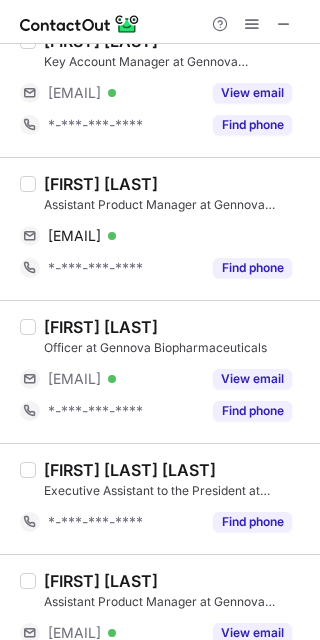 scroll, scrollTop: 1018, scrollLeft: 0, axis: vertical 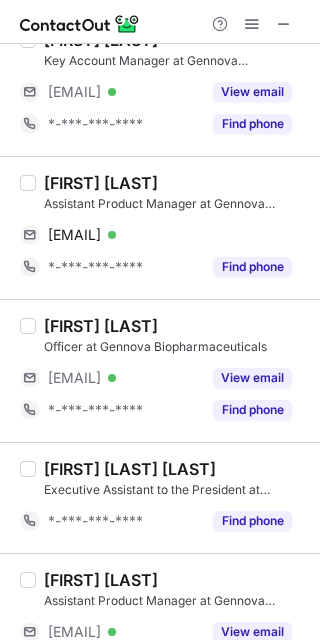 click on "[FIRST] [LAST]" at bounding box center [101, 326] 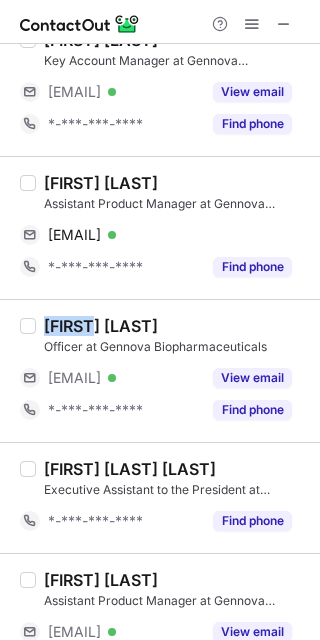 click on "[FIRST] [LAST]" at bounding box center [101, 326] 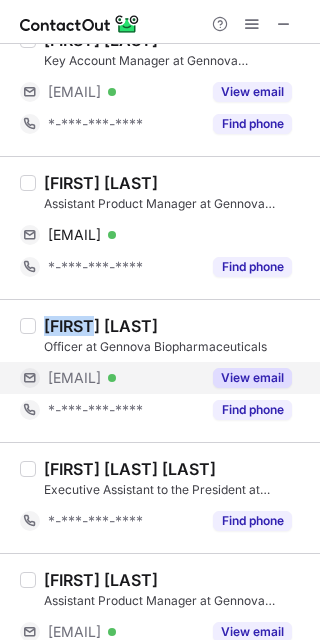 copy on "[FIRST]" 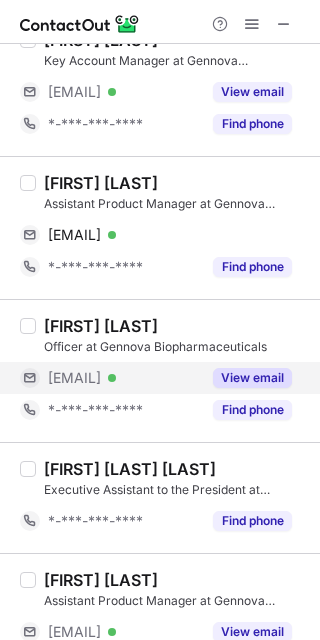 click on "[EMAIL]" at bounding box center (74, 378) 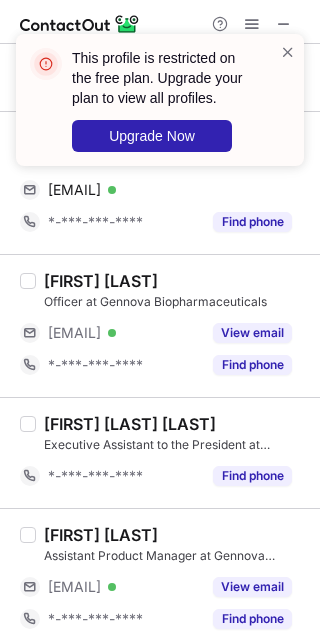 scroll, scrollTop: 1062, scrollLeft: 0, axis: vertical 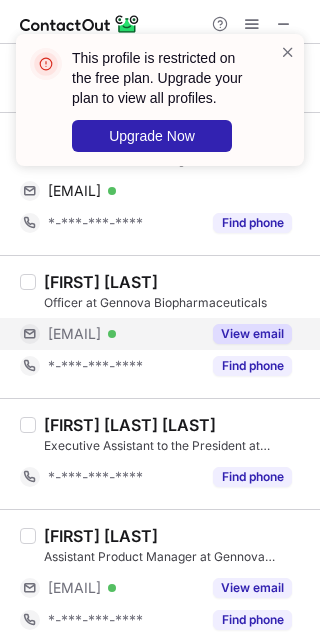 click on "[EMAIL] Verified" at bounding box center [110, 334] 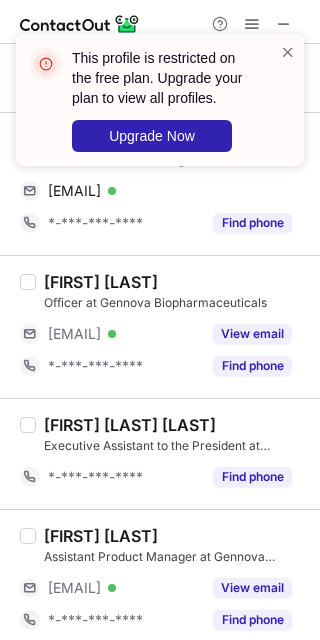 click on "[FIRST] [LAST]" at bounding box center [101, 536] 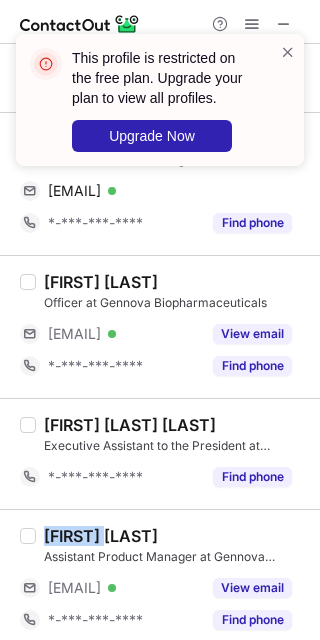 click on "[FIRST] [LAST]" at bounding box center [101, 536] 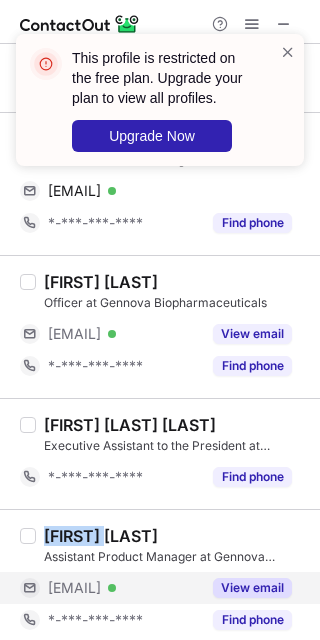 copy on "[FIRST]" 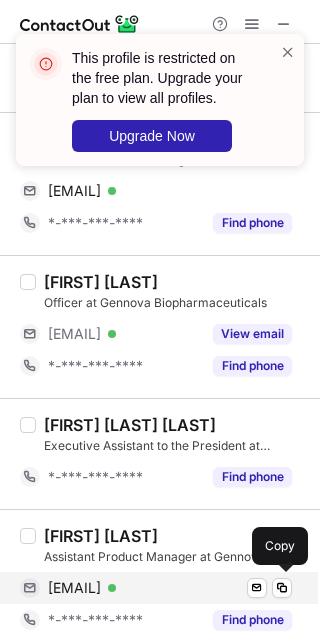 scroll, scrollTop: 1121, scrollLeft: 0, axis: vertical 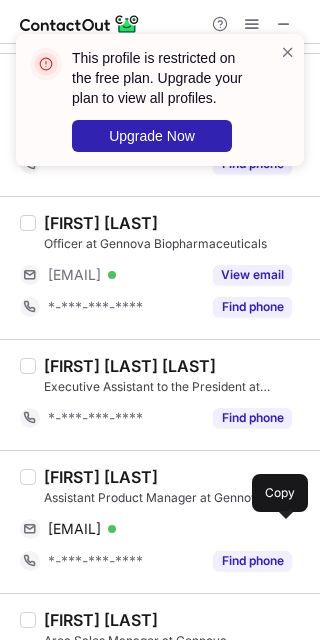drag, startPoint x: 278, startPoint y: 528, endPoint x: 315, endPoint y: 484, distance: 57.48913 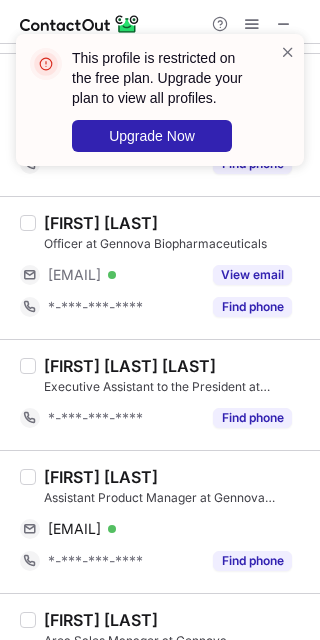 scroll, scrollTop: 1297, scrollLeft: 0, axis: vertical 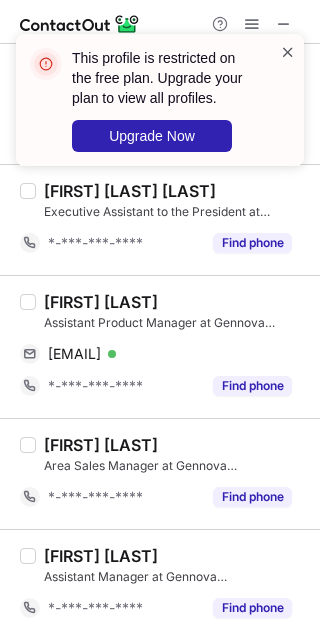 click at bounding box center [288, 52] 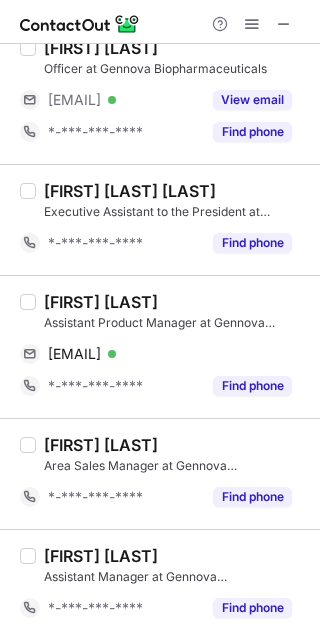 click on "This profile is restricted on the free plan. Upgrade your plan to view all profiles. Upgrade Now" at bounding box center [160, 108] 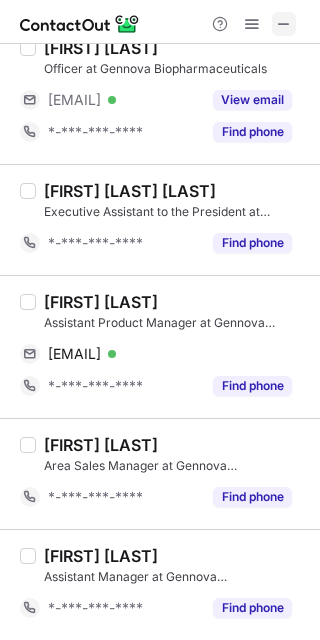 click at bounding box center [284, 24] 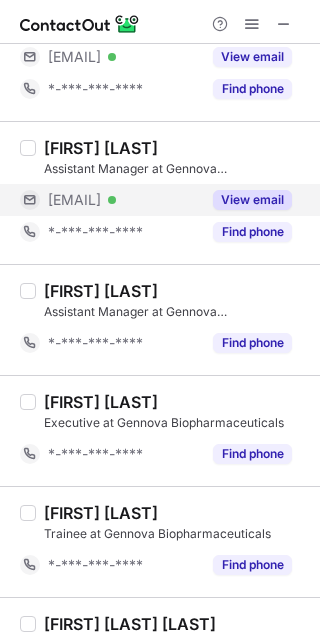 scroll, scrollTop: 192, scrollLeft: 0, axis: vertical 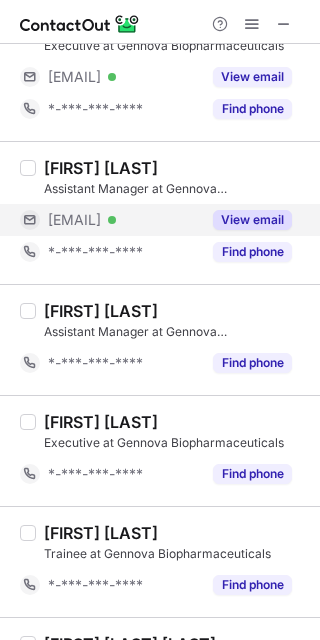 click on "[EMAIL]" at bounding box center (74, 220) 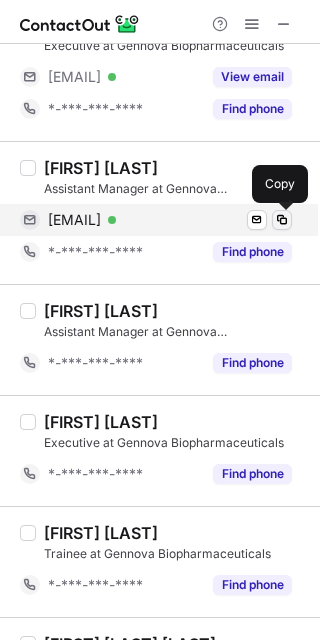 click at bounding box center (282, 220) 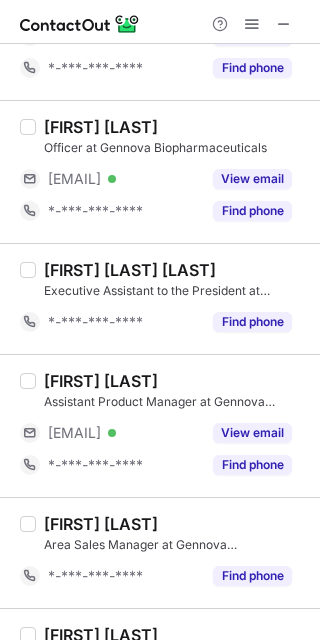 scroll, scrollTop: 1153, scrollLeft: 0, axis: vertical 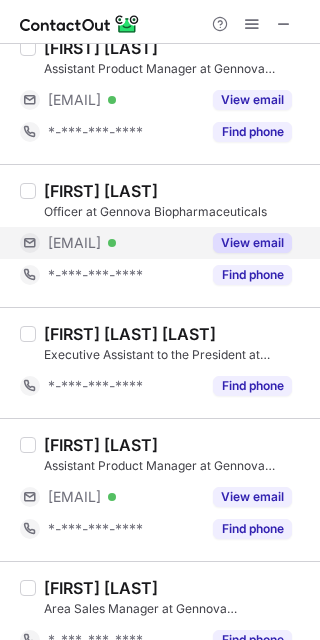 click on "[EMAIL] Verified" at bounding box center (110, 243) 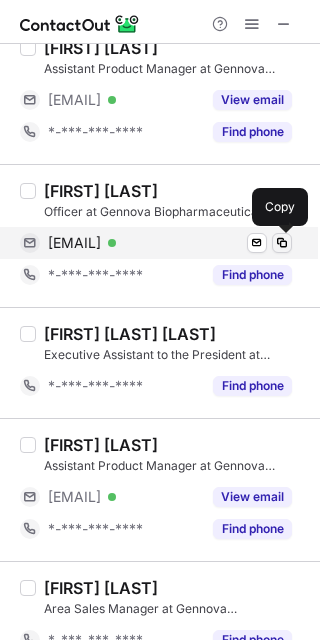 click at bounding box center [282, 243] 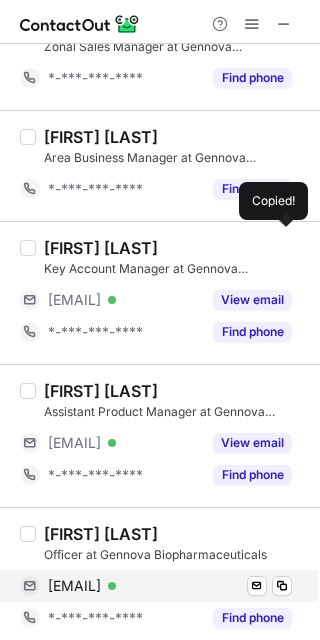 scroll, scrollTop: 806, scrollLeft: 0, axis: vertical 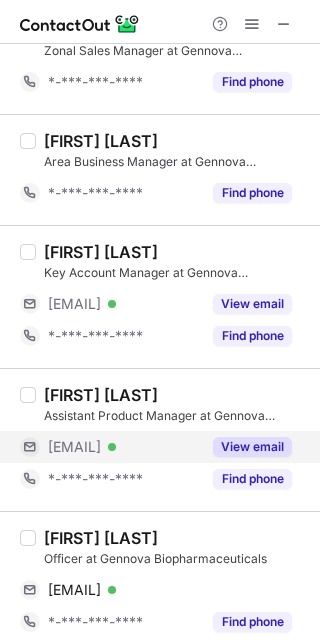 click on "[EMAIL]" at bounding box center [74, 447] 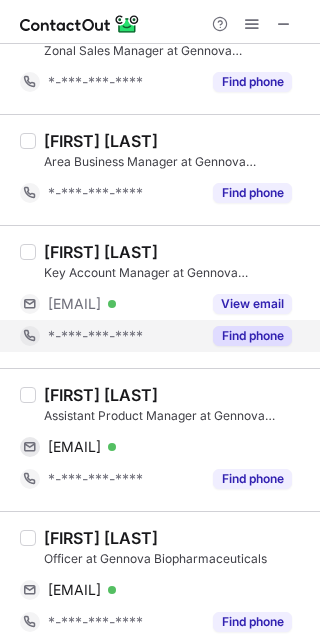 click on "*-***-***-****" at bounding box center (110, 336) 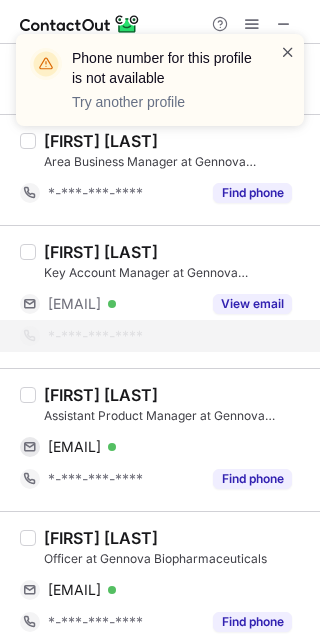 click at bounding box center [288, 52] 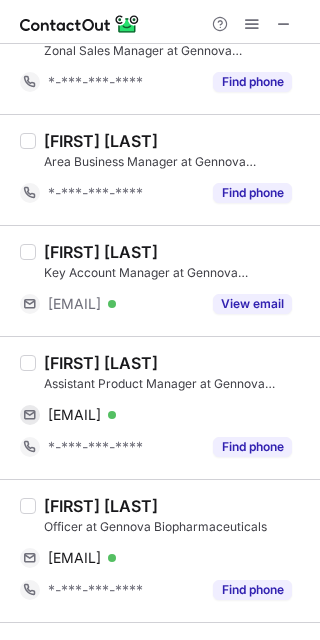 drag, startPoint x: 145, startPoint y: 320, endPoint x: 143, endPoint y: 336, distance: 16.124516 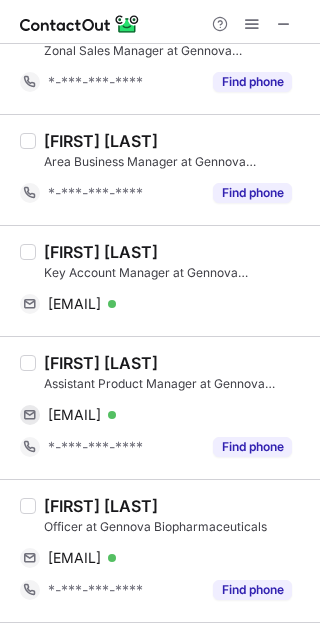 click on "[FIRST] [LAST]" at bounding box center (101, 252) 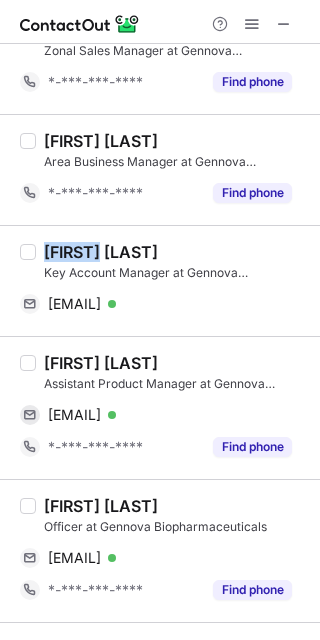 click on "[FIRST] [LAST]" at bounding box center [101, 252] 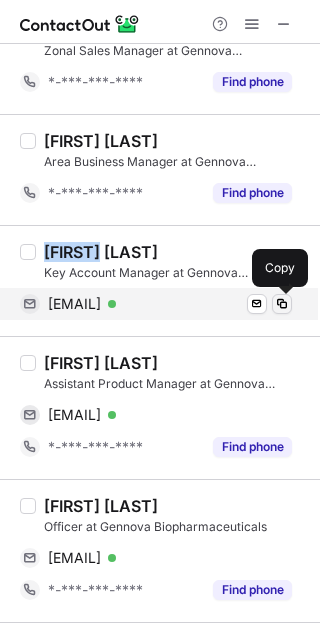 click at bounding box center [282, 304] 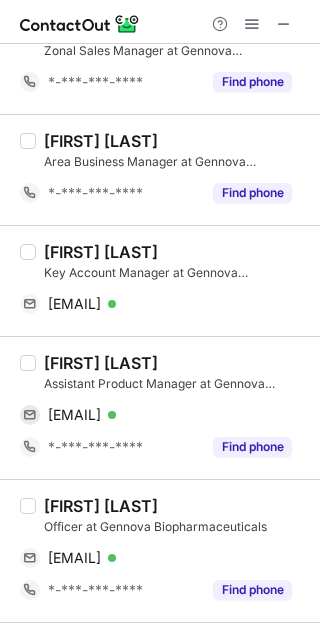 click on "[FIRST] [LAST]" at bounding box center [101, 363] 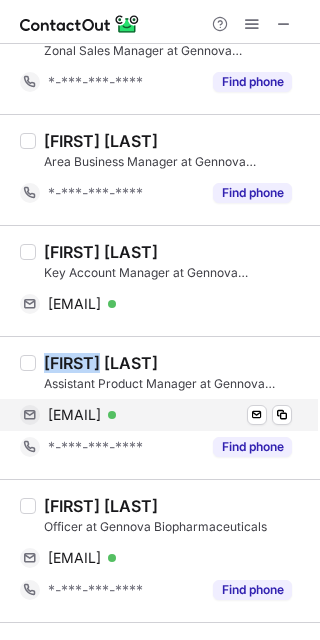 copy on "[FIRST]" 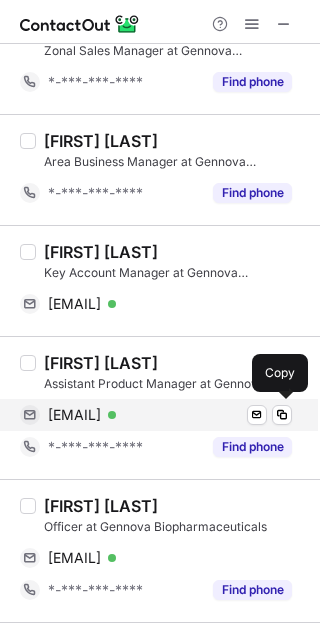 click on "[EMAIL] Verified Send email Copy" at bounding box center (156, 415) 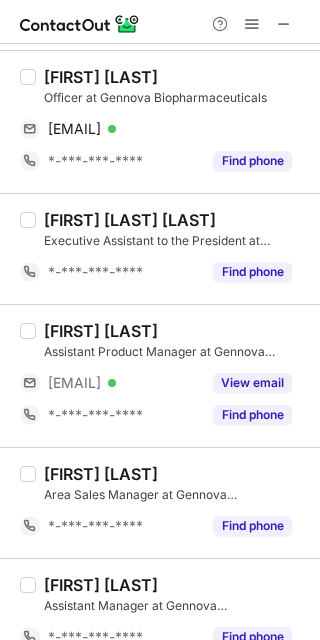 scroll, scrollTop: 1265, scrollLeft: 0, axis: vertical 